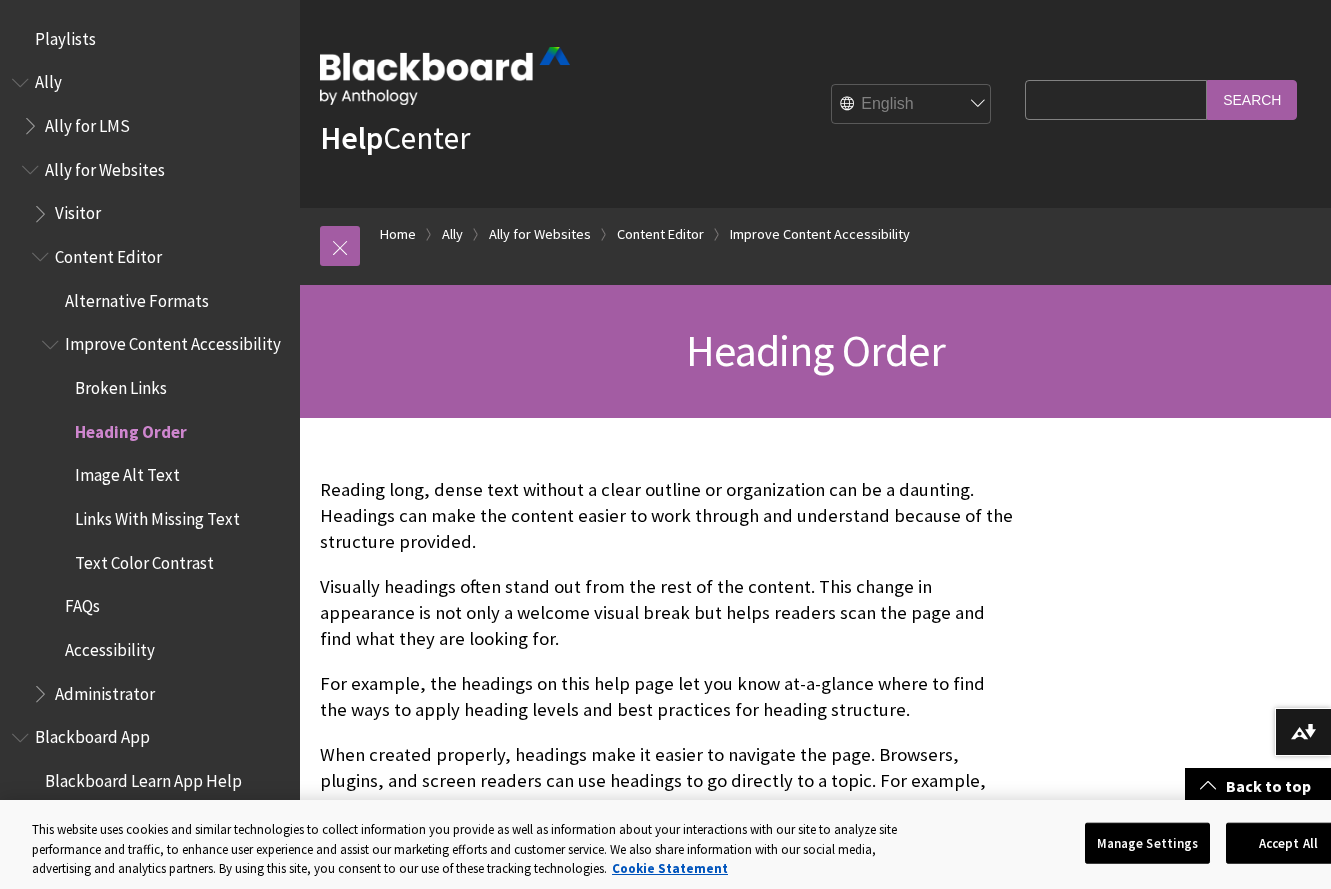 scroll, scrollTop: 378, scrollLeft: 0, axis: vertical 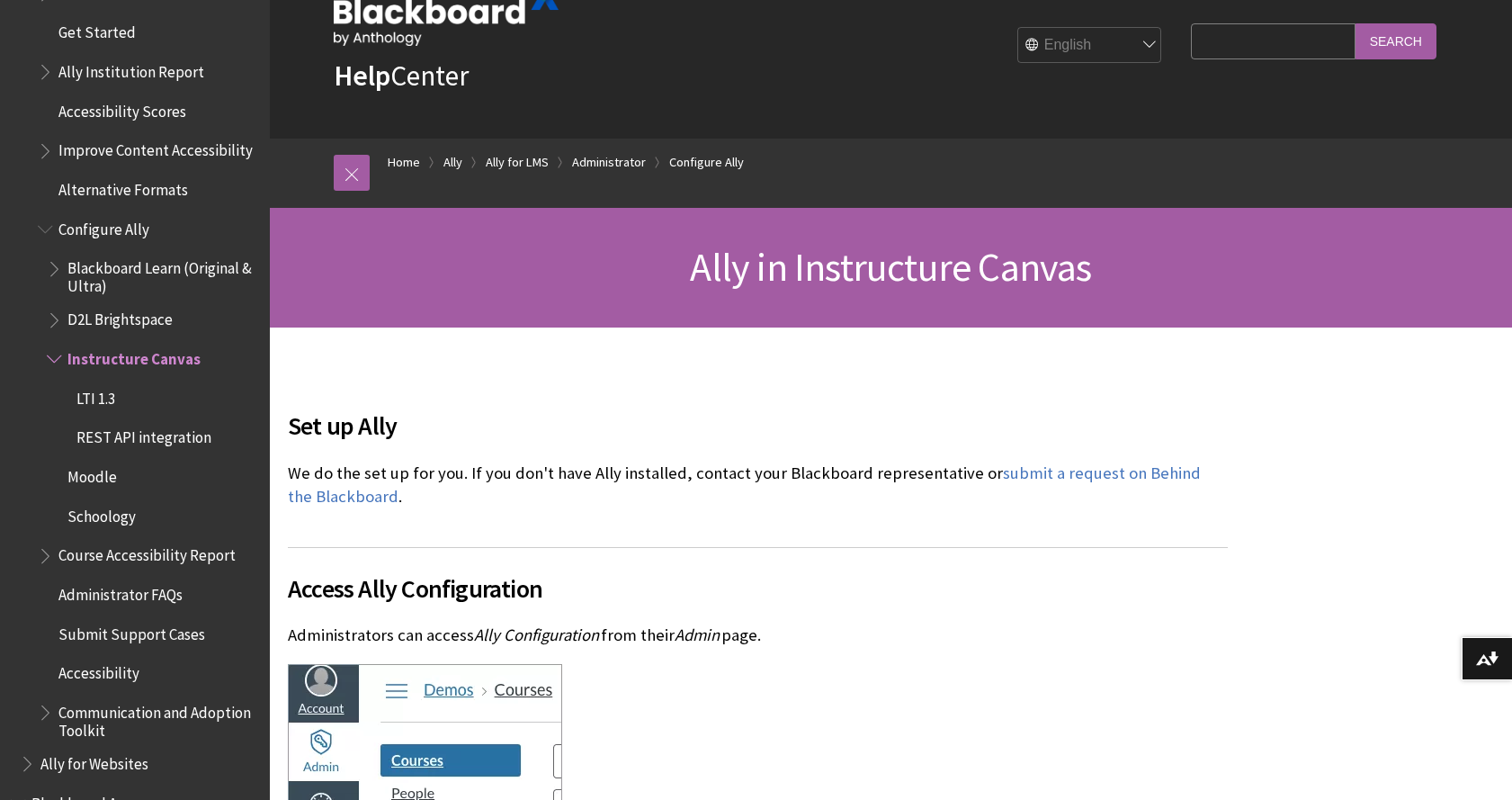 click on "LTI 1.3" at bounding box center [95, 395] 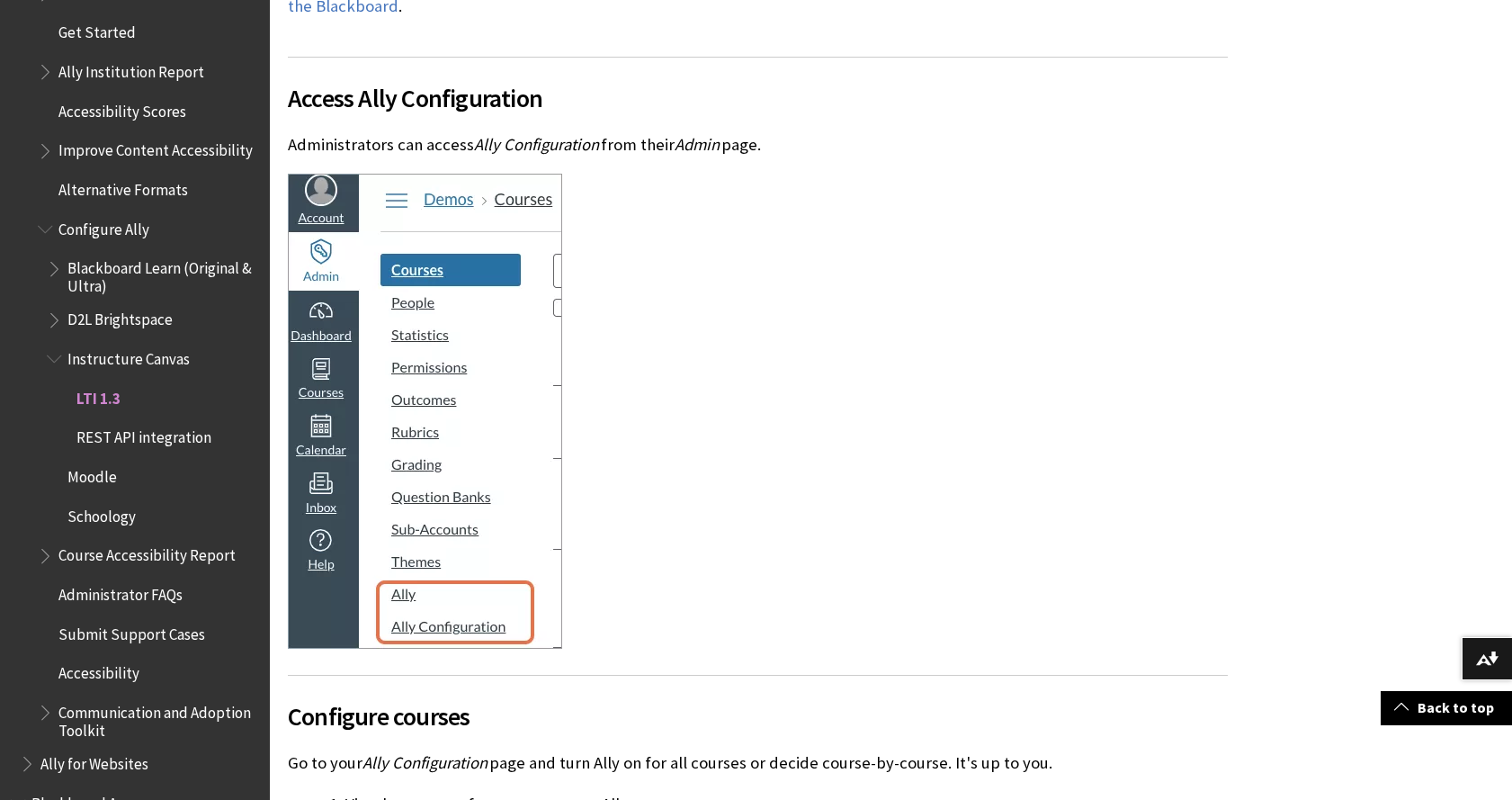 scroll, scrollTop: 565, scrollLeft: 0, axis: vertical 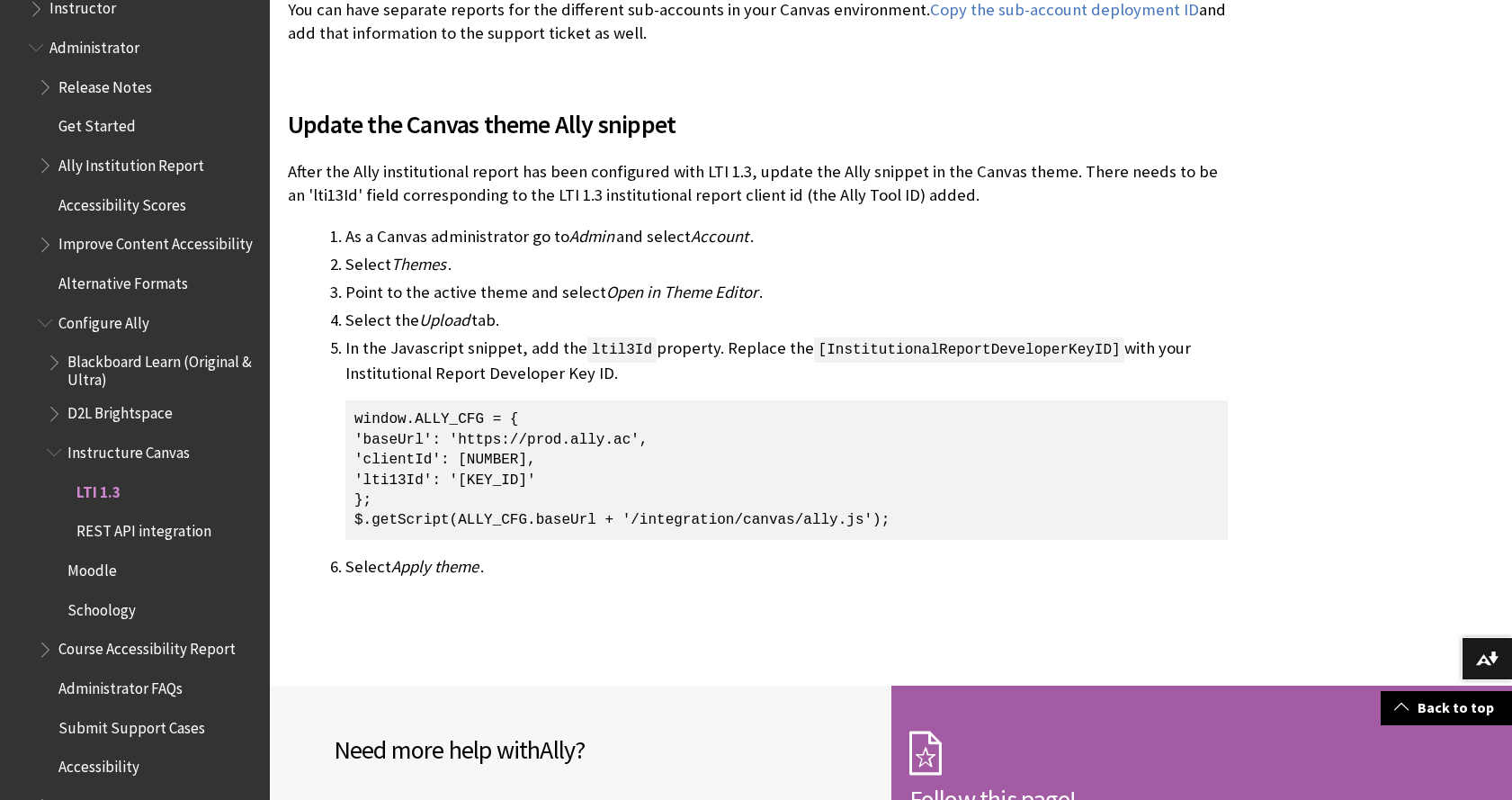 click on "Instructure Canvas" at bounding box center [129, 449] 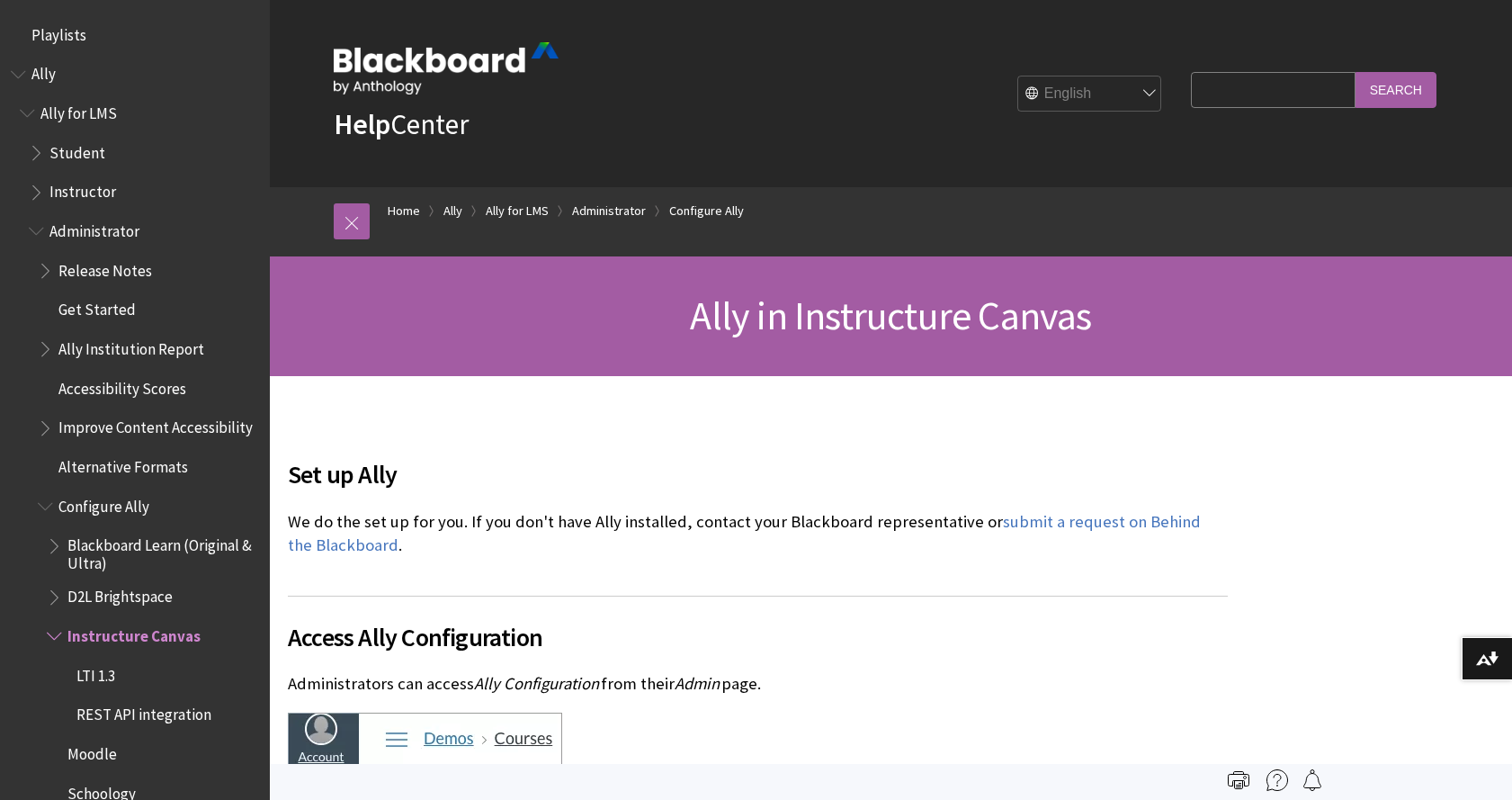 scroll, scrollTop: 0, scrollLeft: 0, axis: both 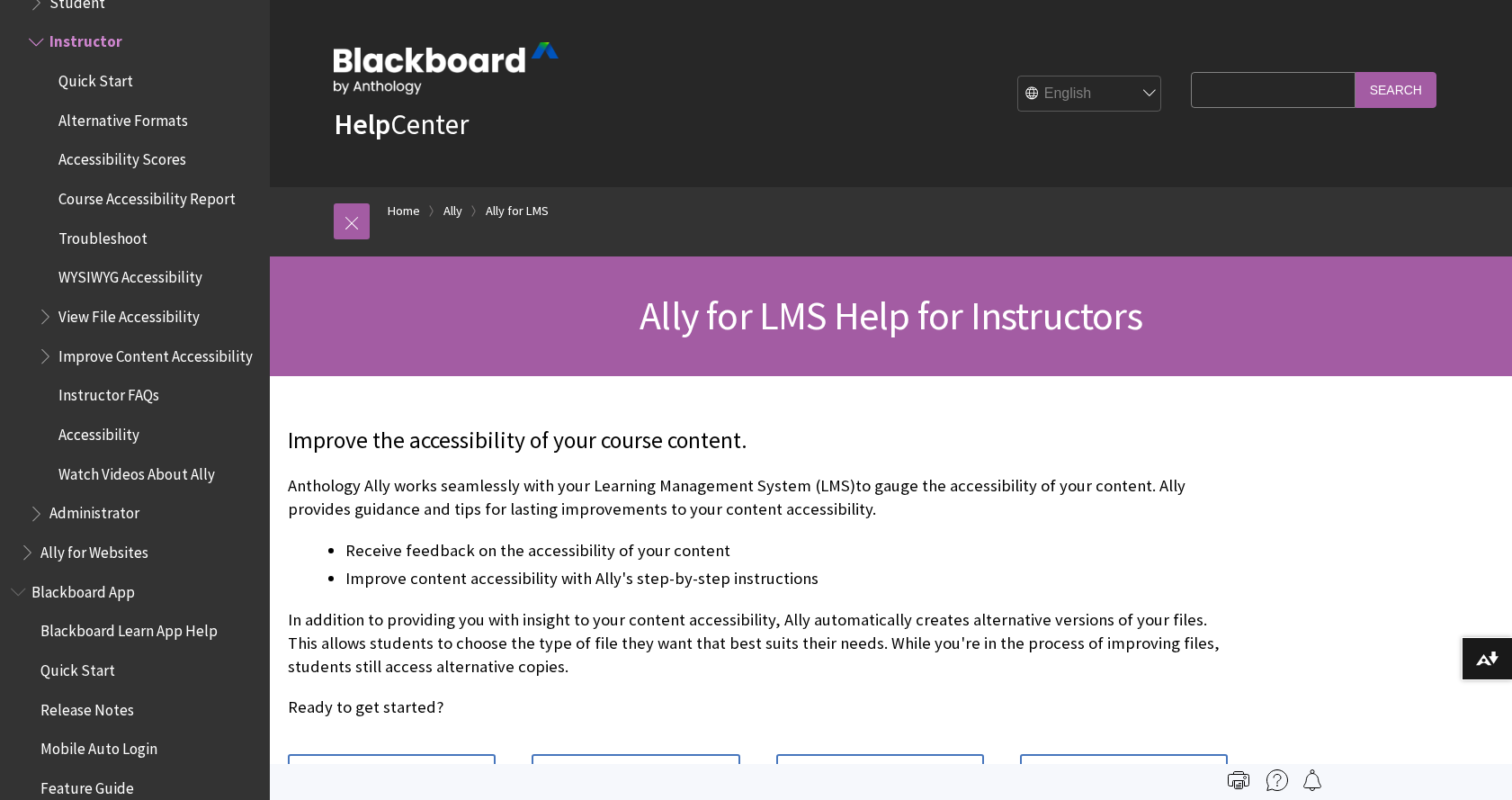 click on "Course Accessibility Report" at bounding box center [147, 195] 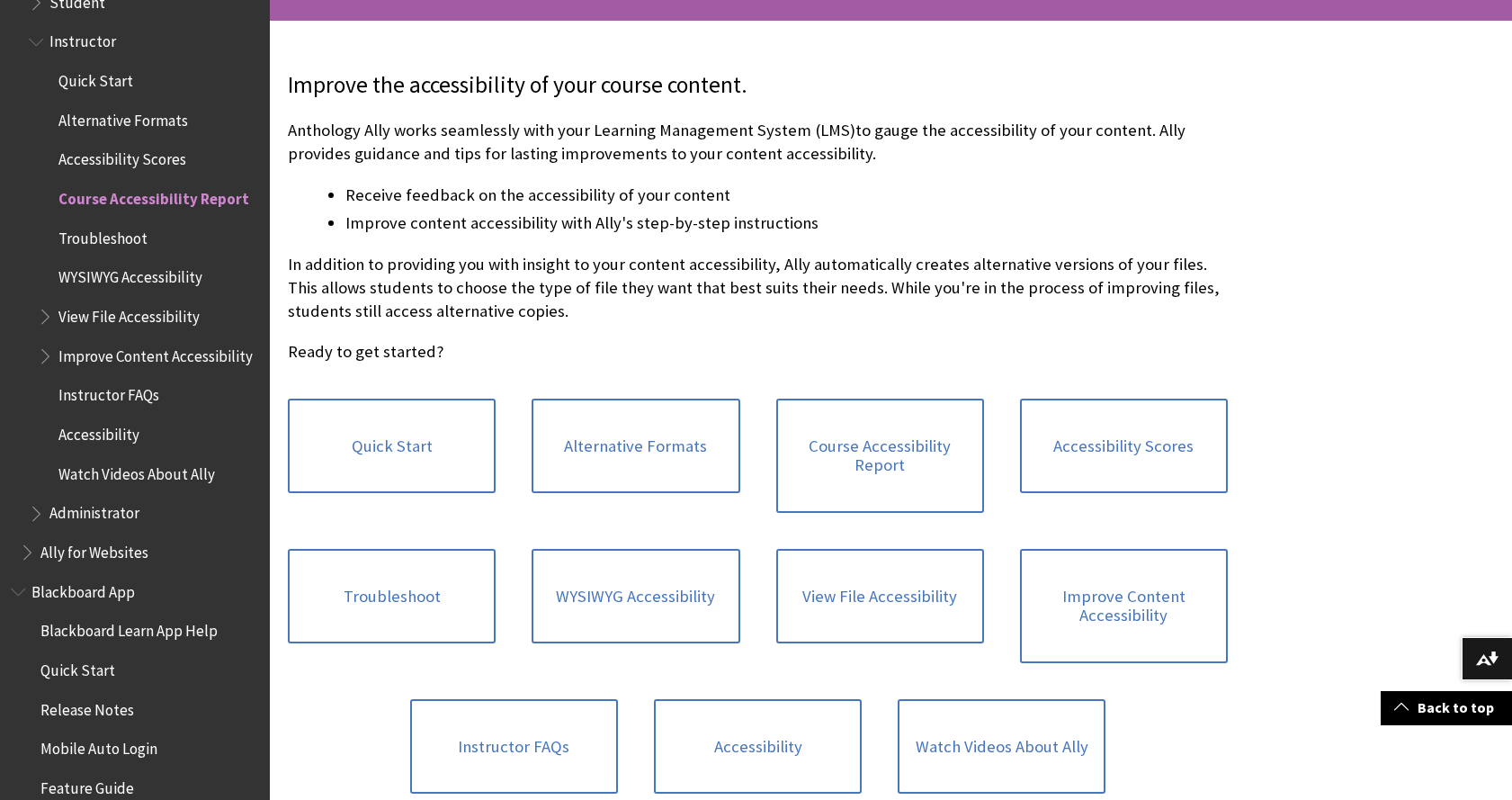 scroll, scrollTop: 358, scrollLeft: 0, axis: vertical 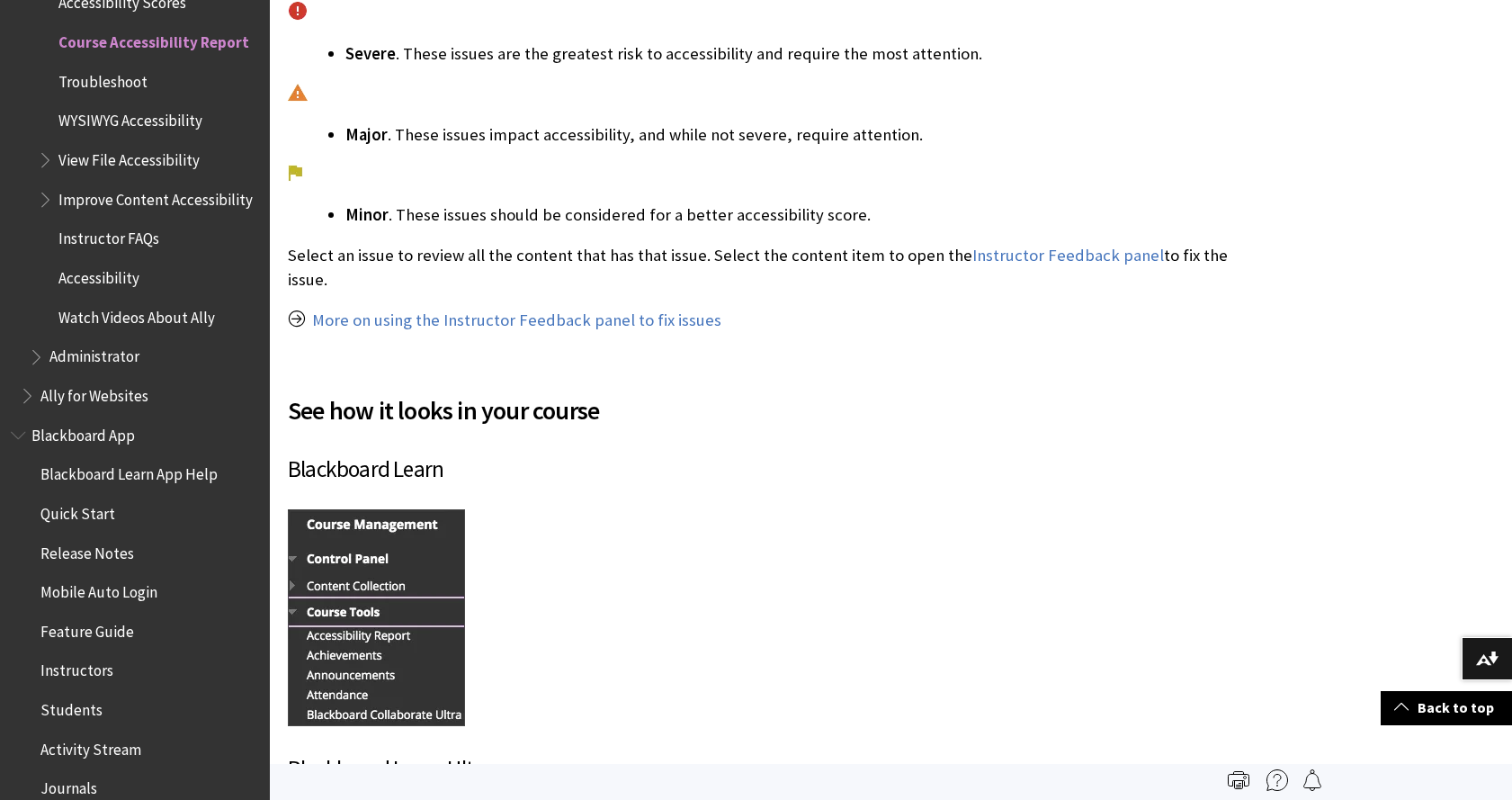 click at bounding box center (47, 195) 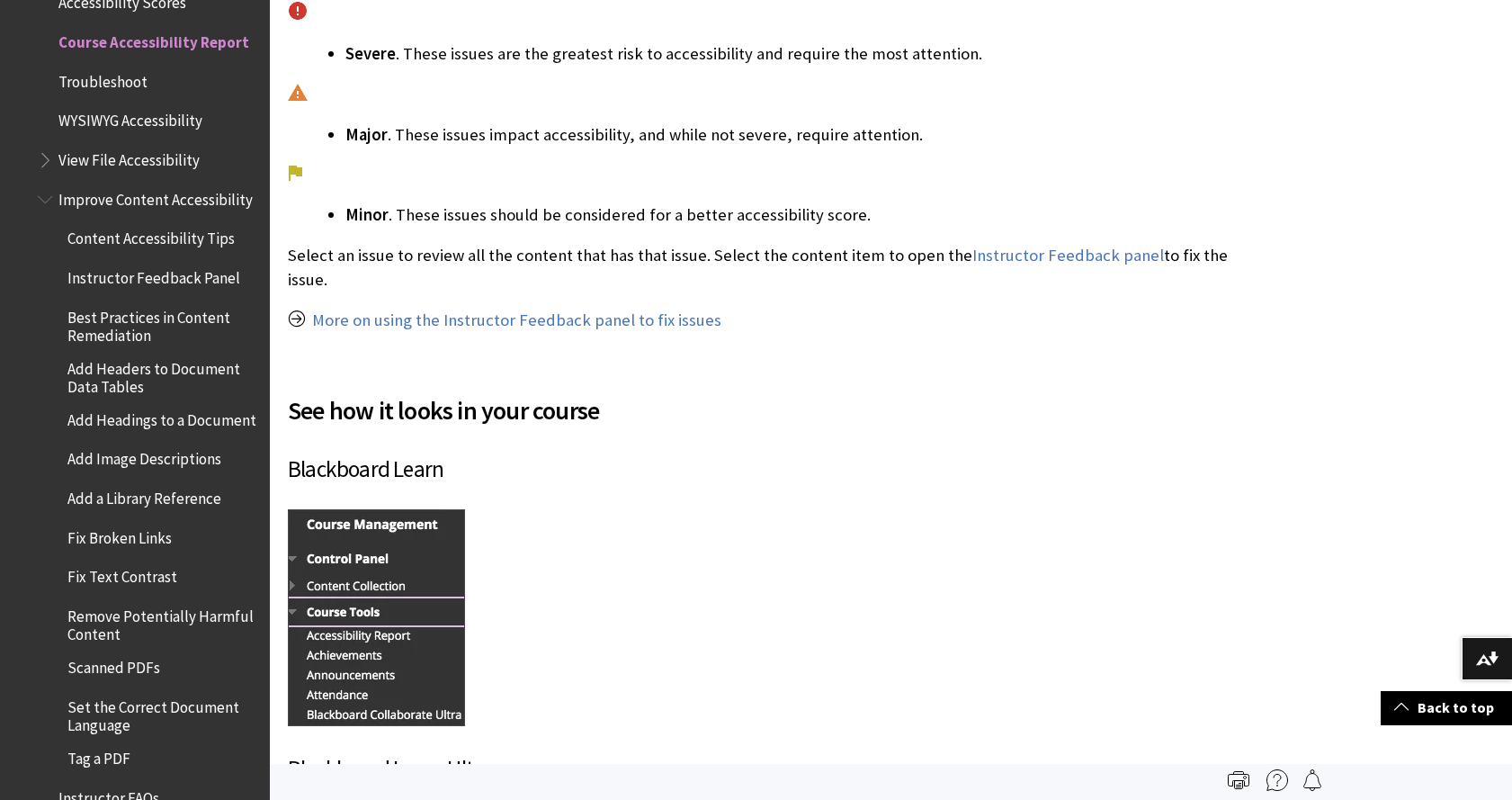 click on "Add Headings to a Document" at bounding box center [162, 417] 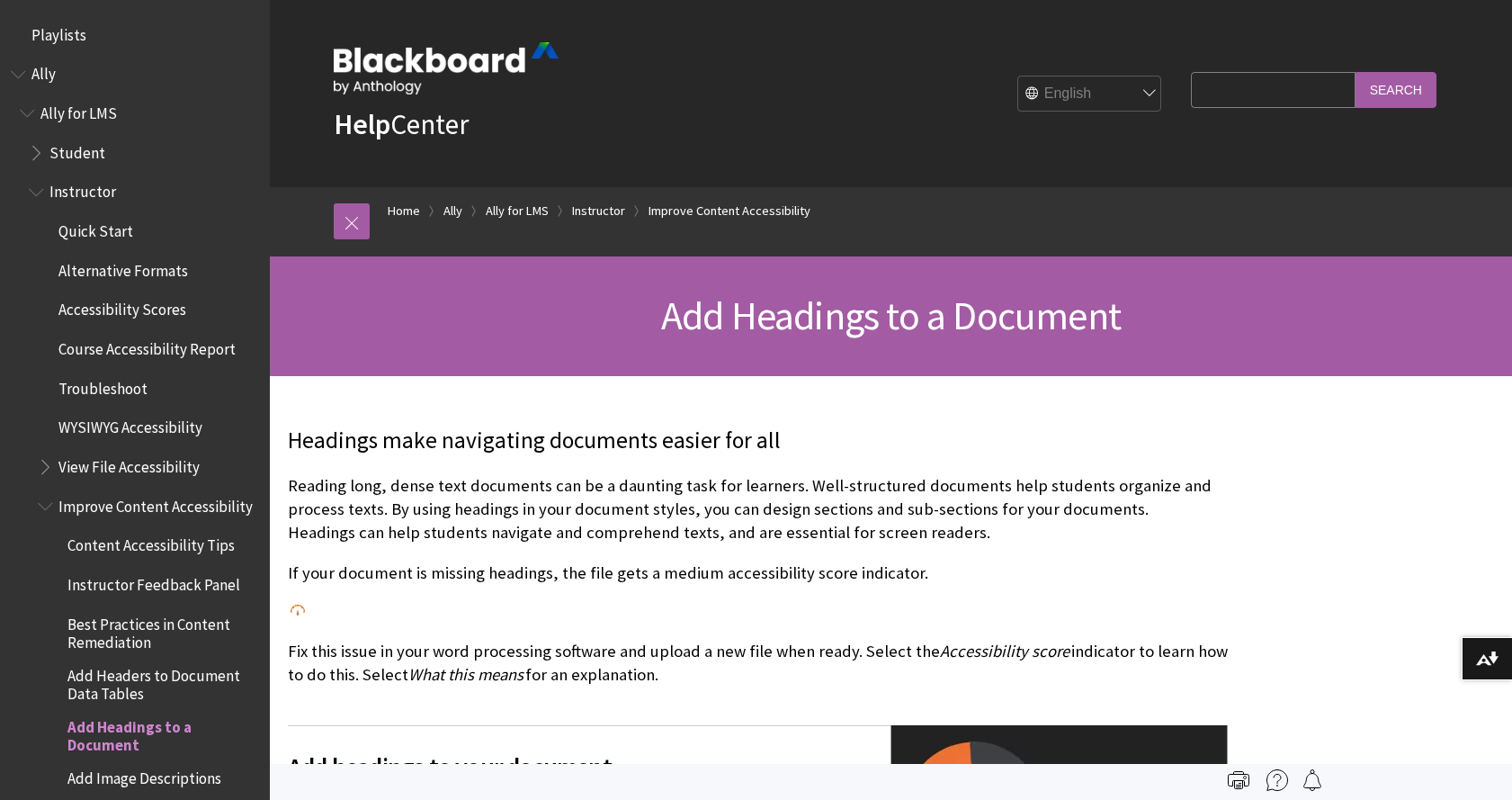scroll, scrollTop: 0, scrollLeft: 0, axis: both 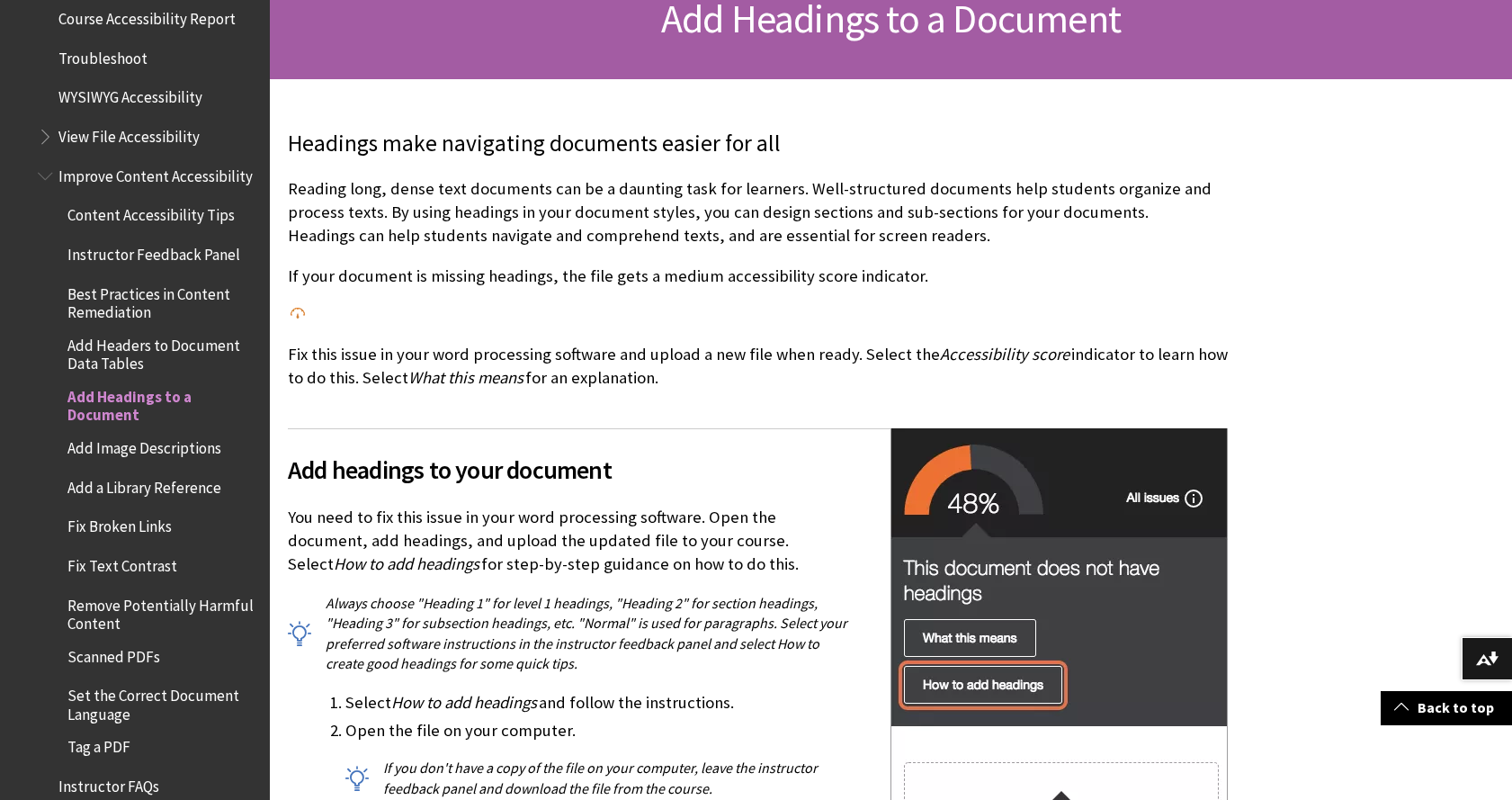 click on "Instructor Feedback Panel" at bounding box center (154, 251) 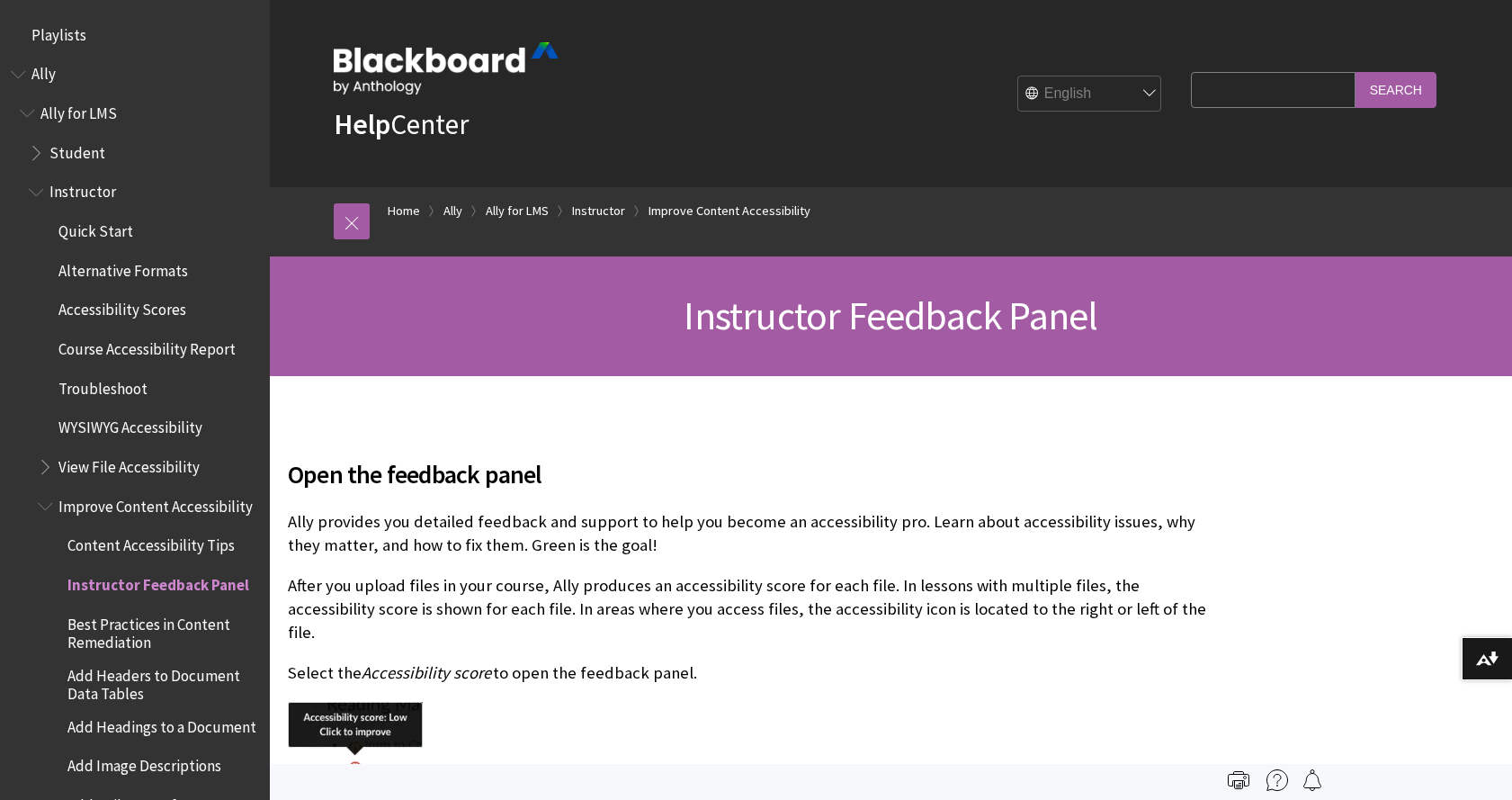 scroll, scrollTop: 0, scrollLeft: 0, axis: both 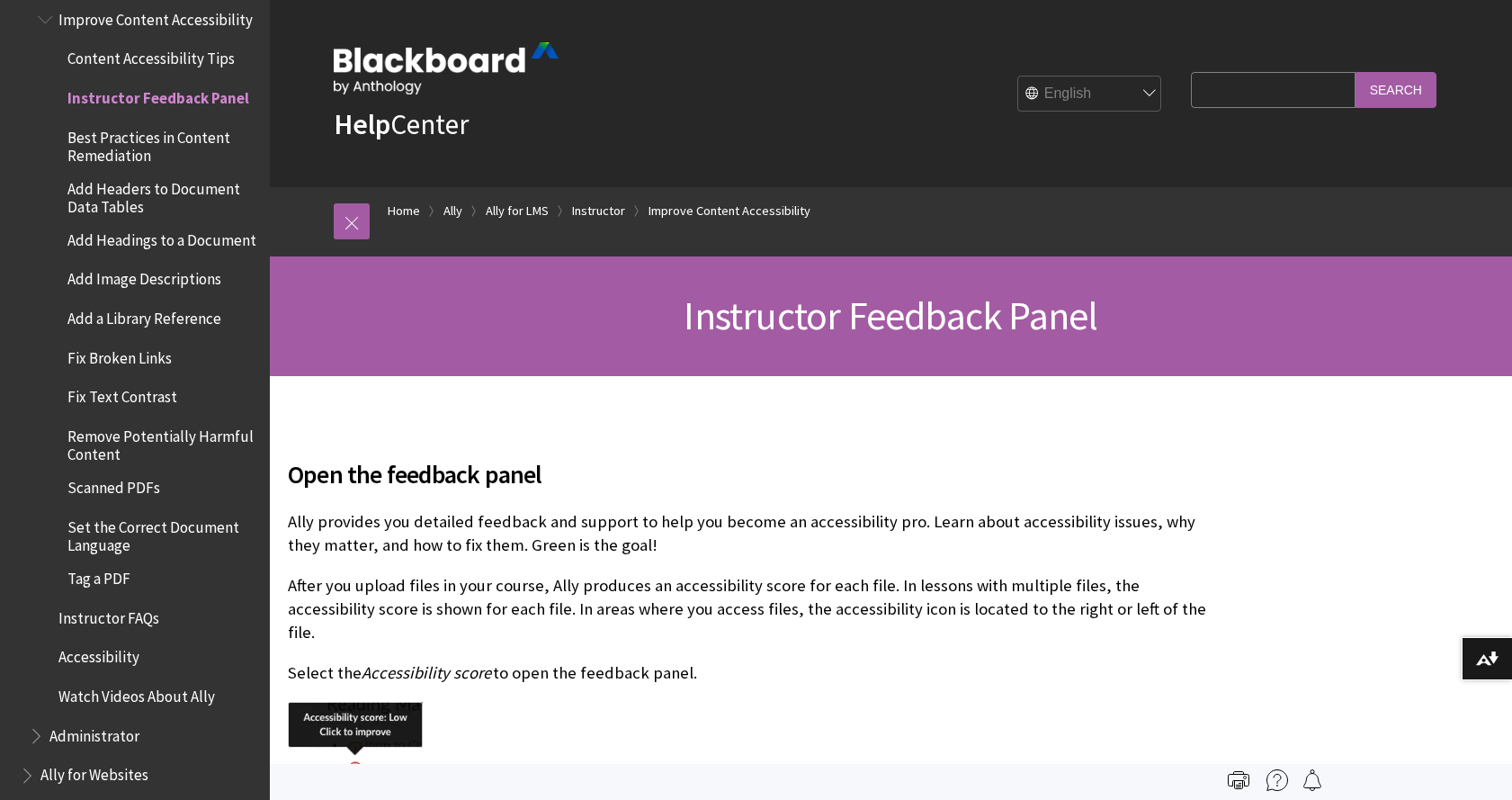click on "Content Accessibility Tips" at bounding box center (151, 56) 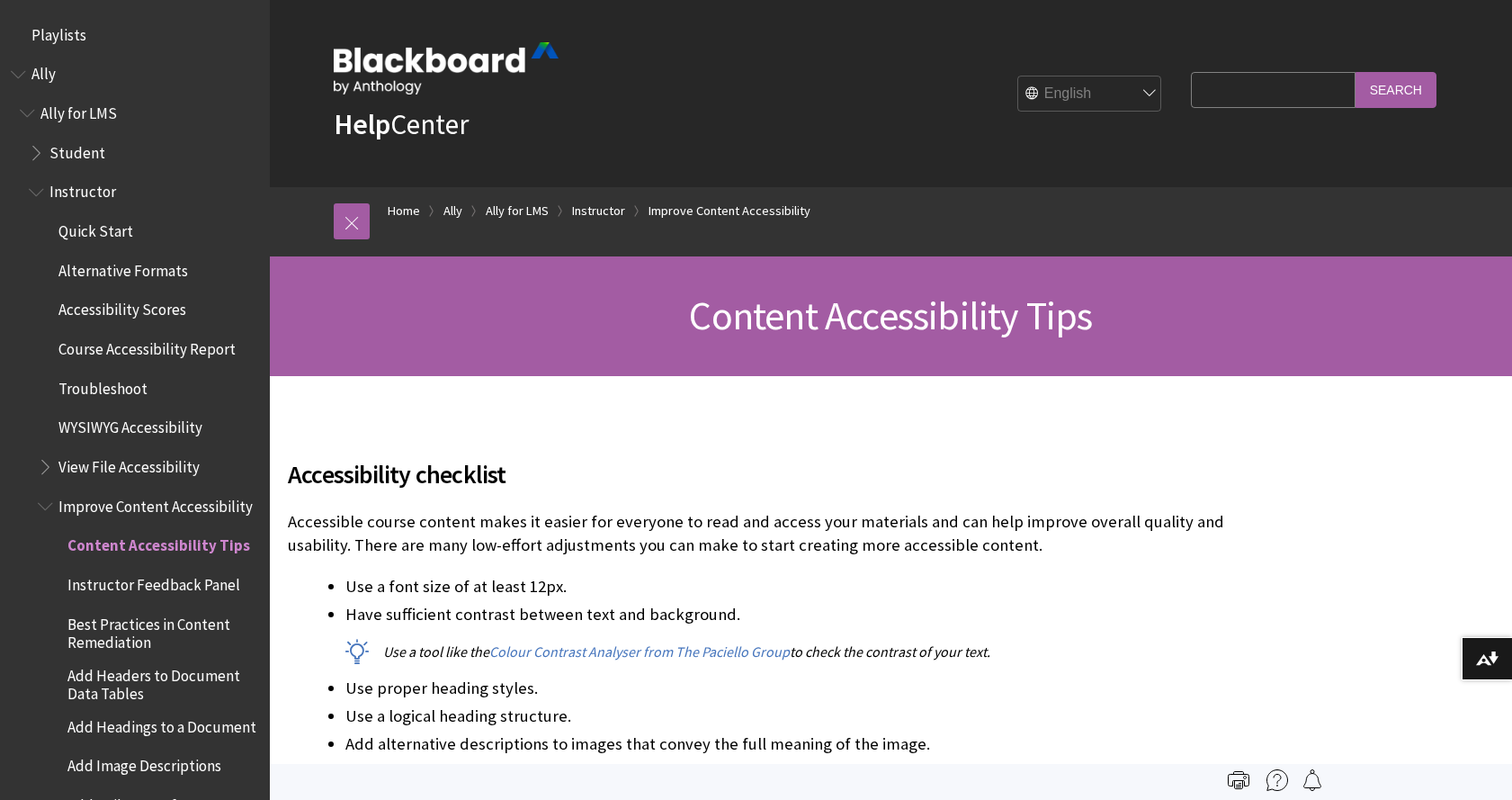scroll, scrollTop: 0, scrollLeft: 0, axis: both 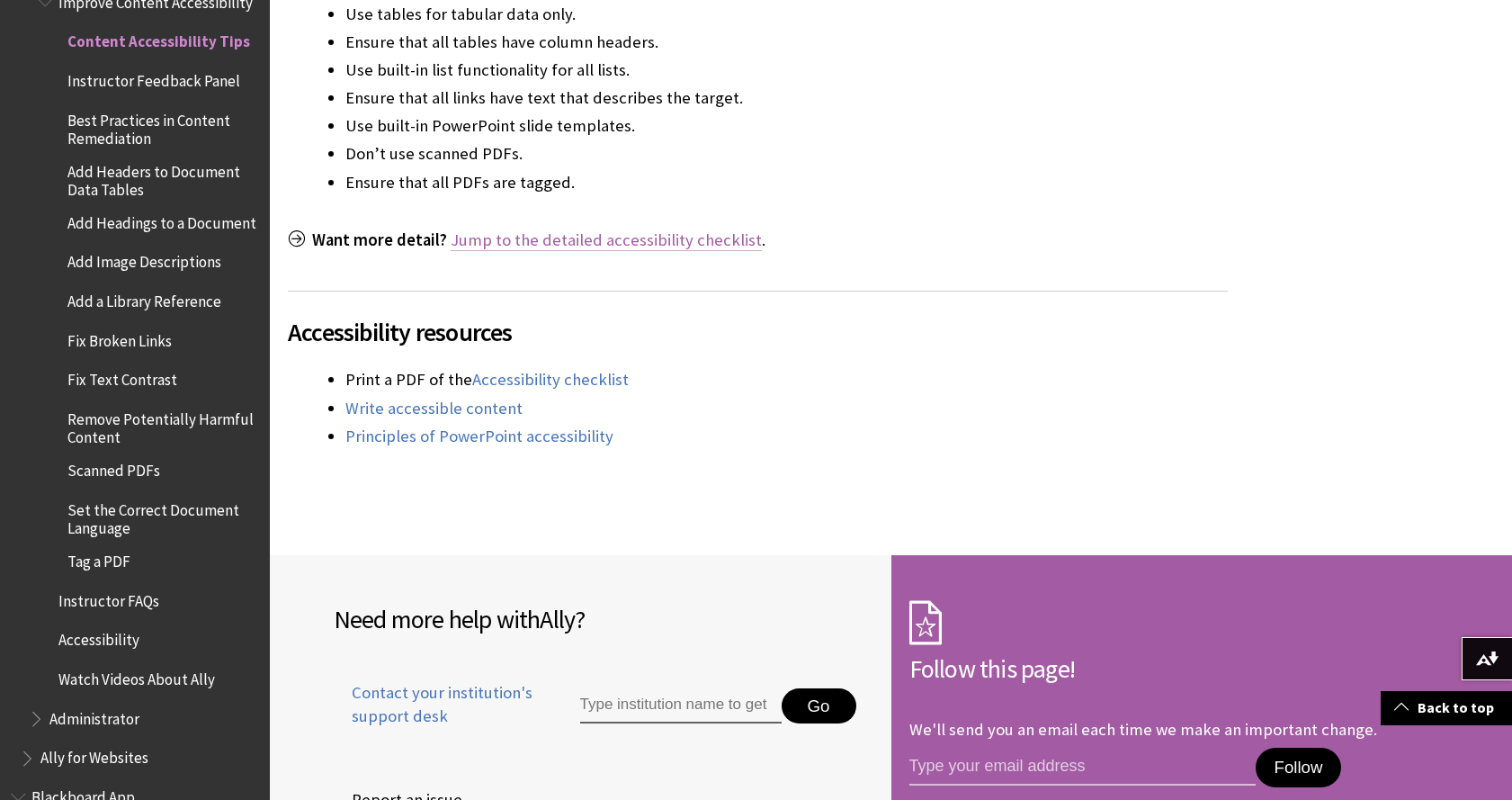 click on "Jump to the detailed accessibility checklist" at bounding box center (606, 240) 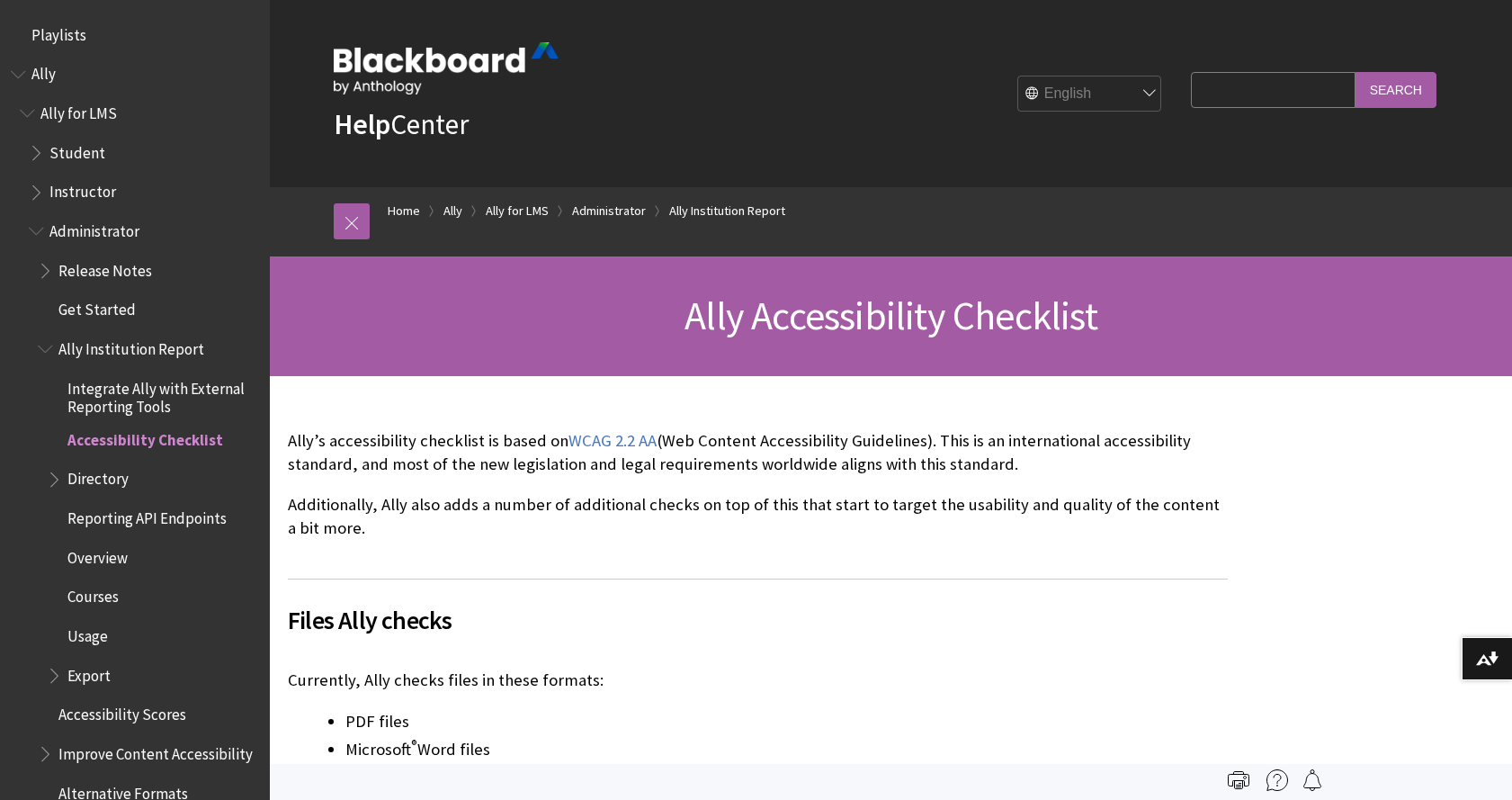 scroll, scrollTop: 0, scrollLeft: 0, axis: both 